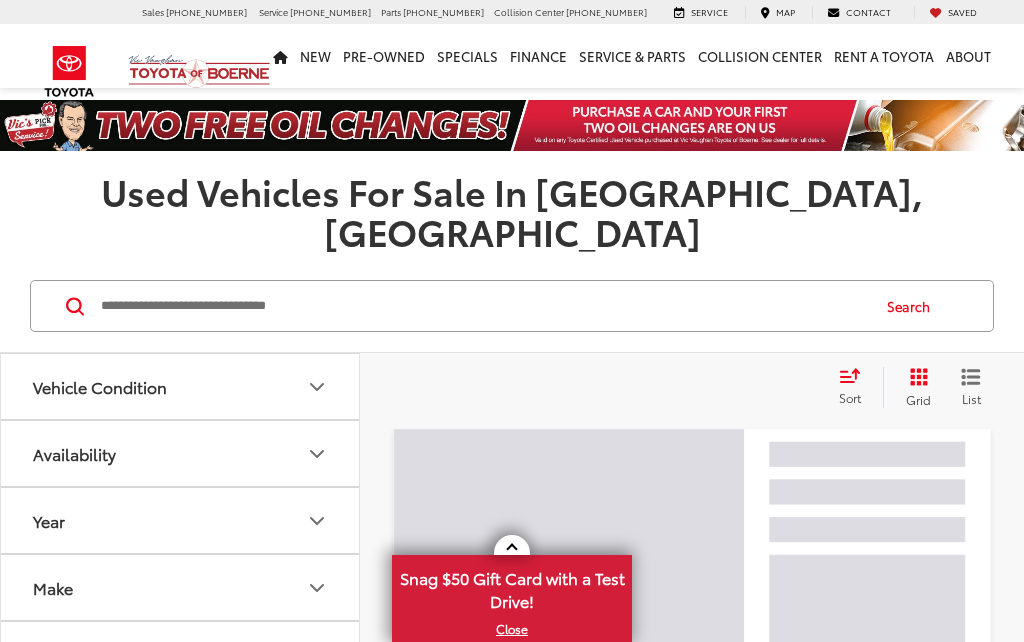 scroll, scrollTop: 0, scrollLeft: 0, axis: both 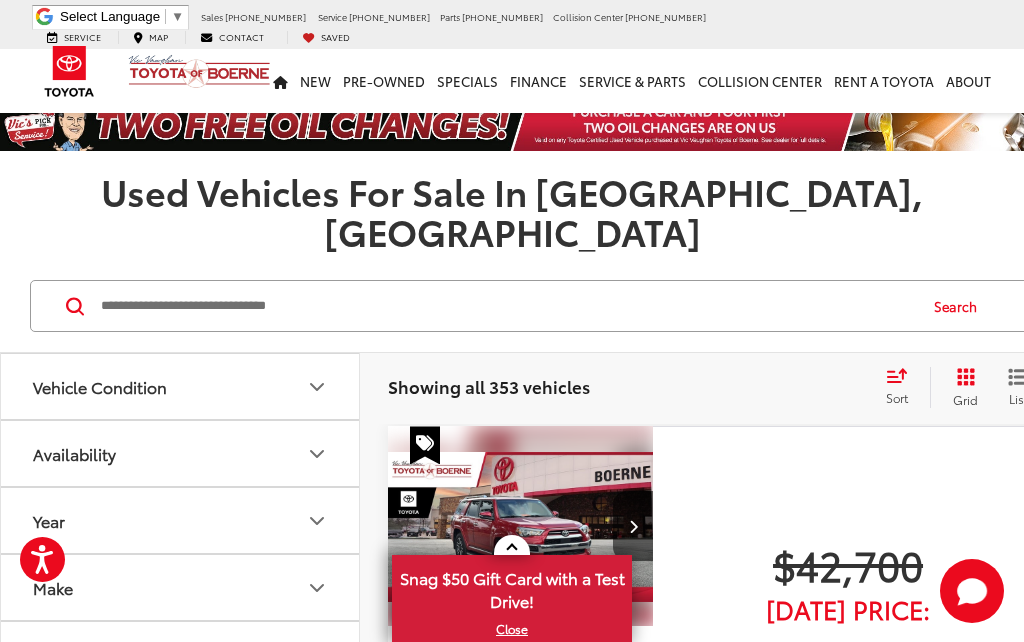 click on "Make" at bounding box center [53, 587] 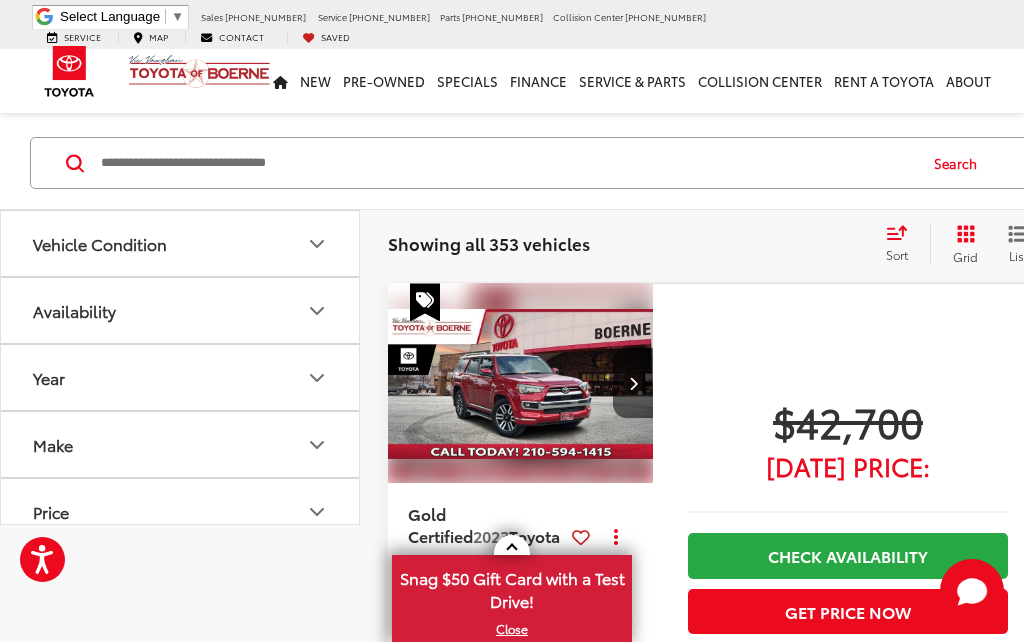 scroll, scrollTop: 0, scrollLeft: 0, axis: both 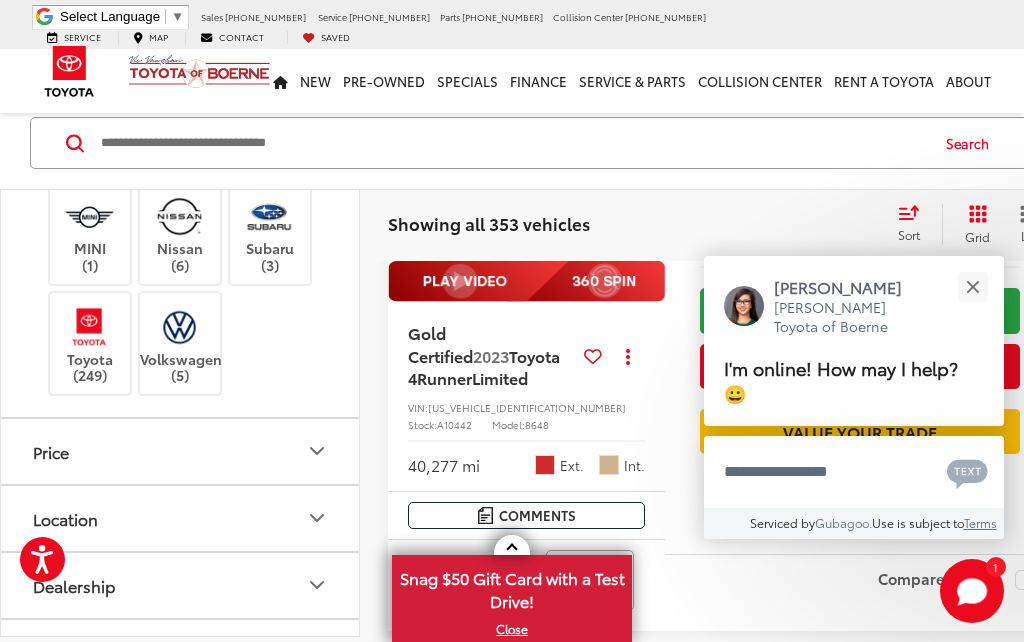 click at bounding box center [89, 326] 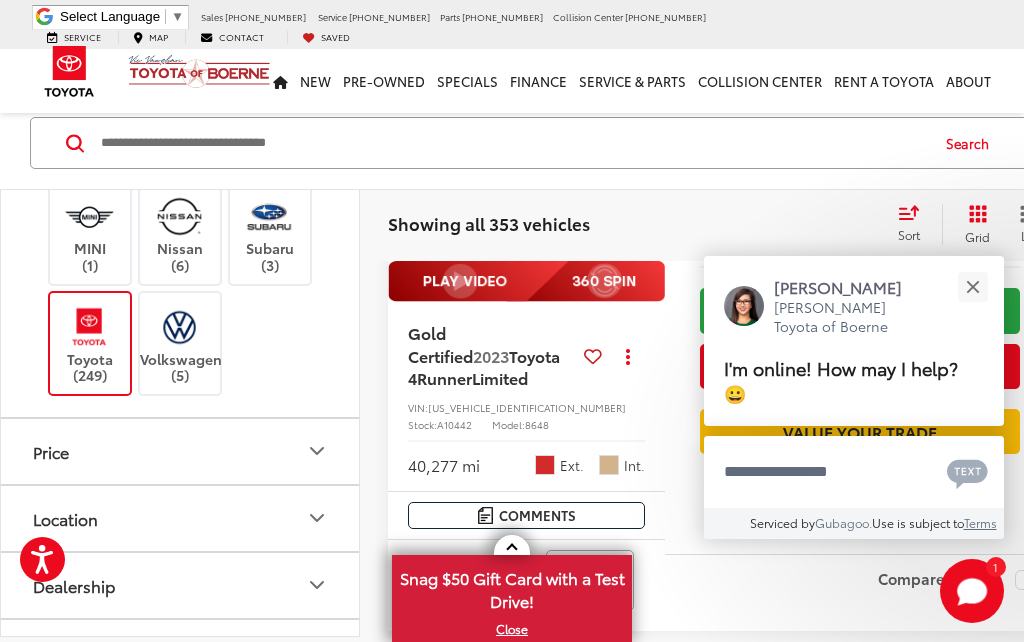 scroll, scrollTop: 816, scrollLeft: 0, axis: vertical 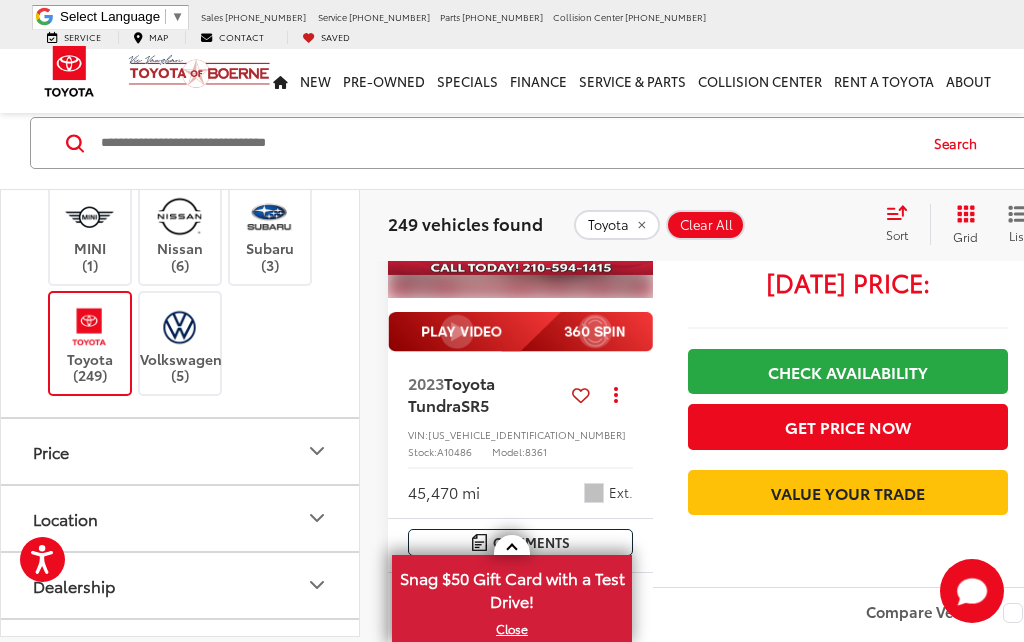 click on "Acura   (1)   Audi   (1)   BMW   (1)   Buick   (2)   Cadillac   (2)   Chevrolet   (12)   Ford   (19)   GMC   (5)   Honda   (5)   Hyundai   (4)   INFINITI   (1)   Jeep   (10)   Kia   (3)   Land Rover   (1)   Lexus   (18)   Lincoln   (2)   Maserati   (1)   Mercedes-Benz   (1)   MINI   (1)   Nissan   (6)   Subaru   (3)   Toyota   (249)   Volkswagen   (5)" at bounding box center (180, 29) 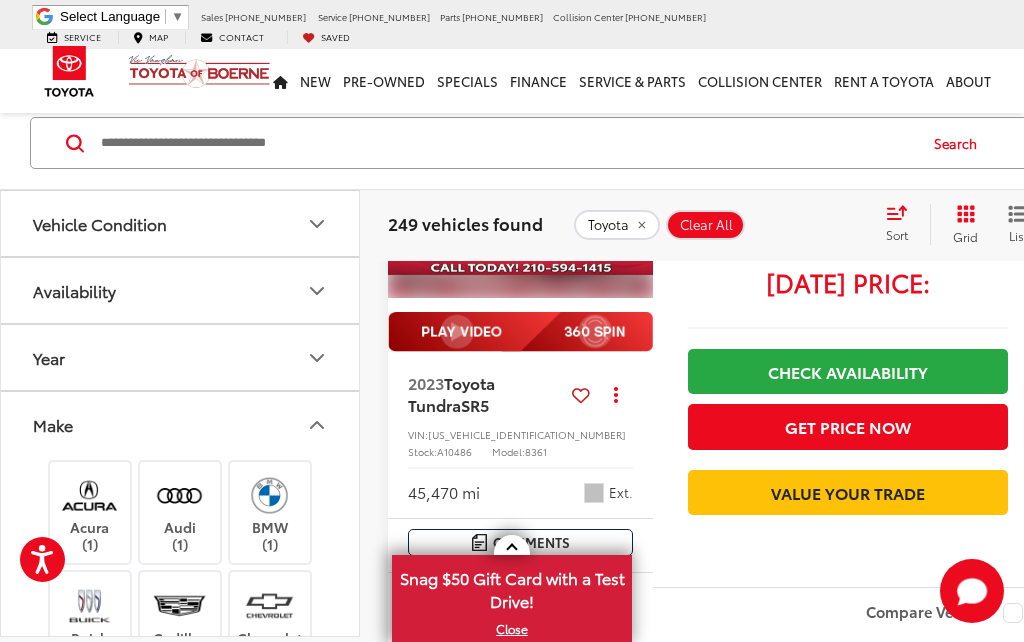 scroll, scrollTop: 0, scrollLeft: 0, axis: both 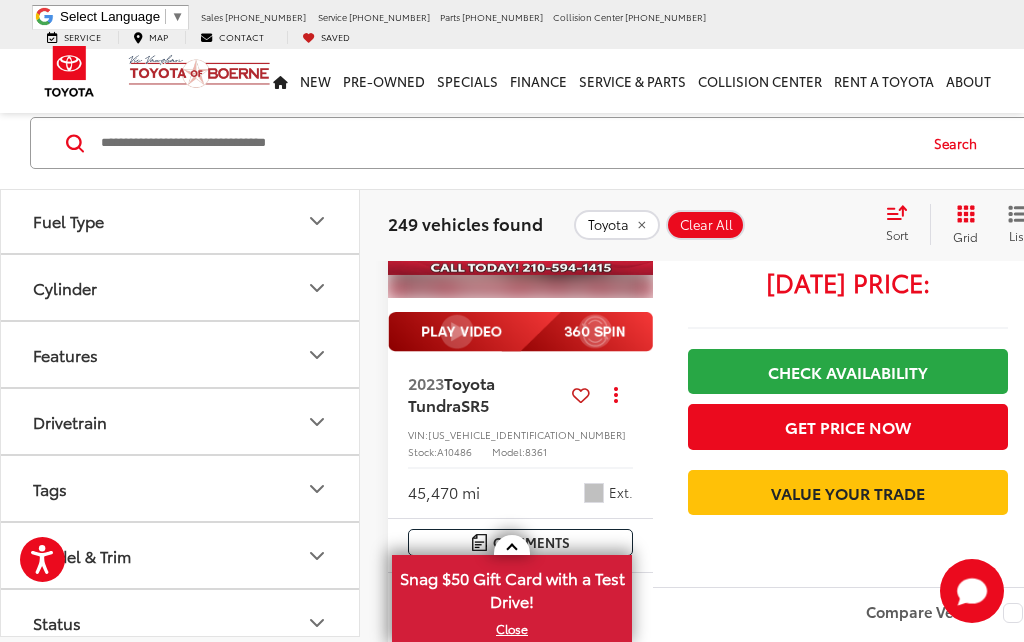 click on "Model & Trim" at bounding box center [181, 555] 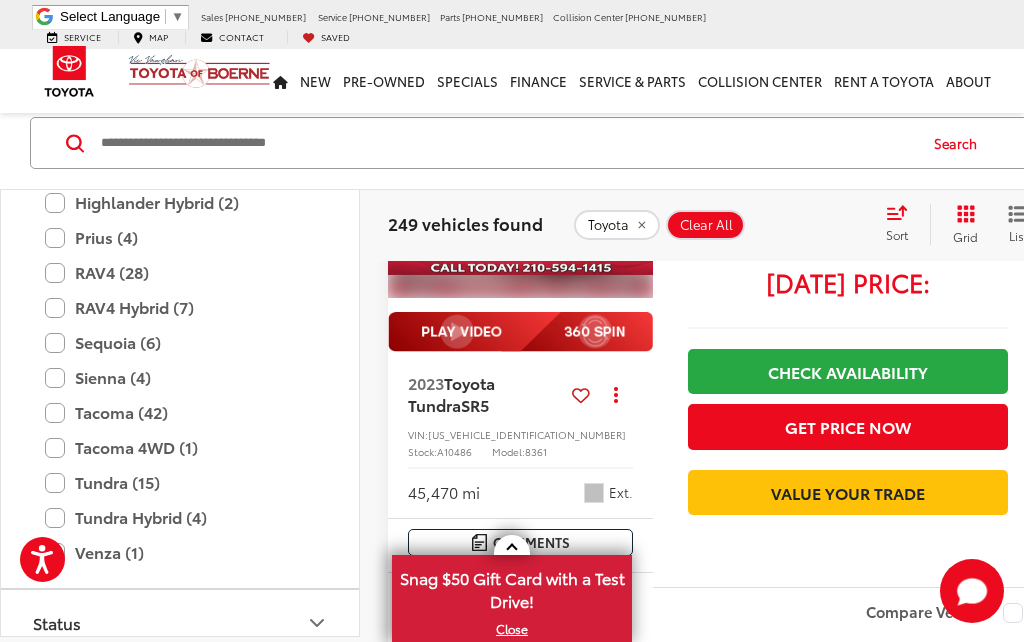 scroll, scrollTop: 1445, scrollLeft: 0, axis: vertical 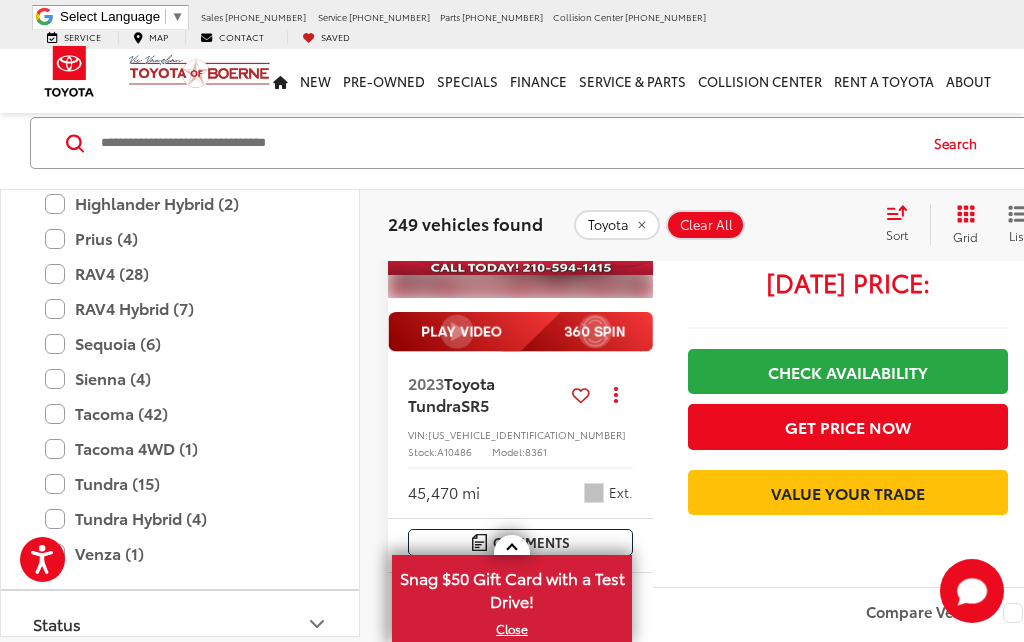 click on "Tundra (15)" at bounding box center [180, 483] 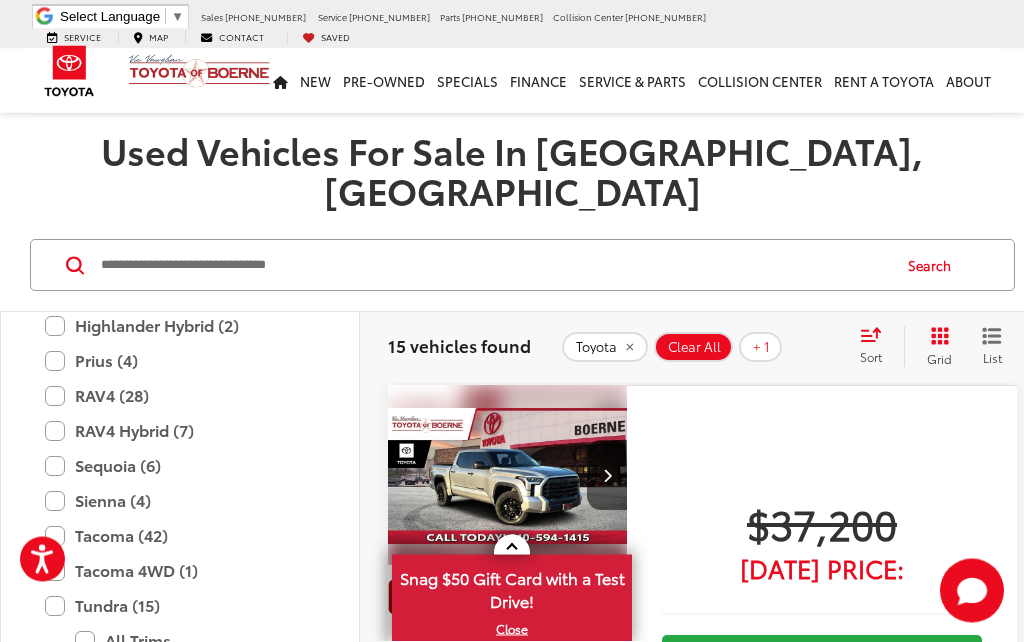 scroll, scrollTop: 44, scrollLeft: 0, axis: vertical 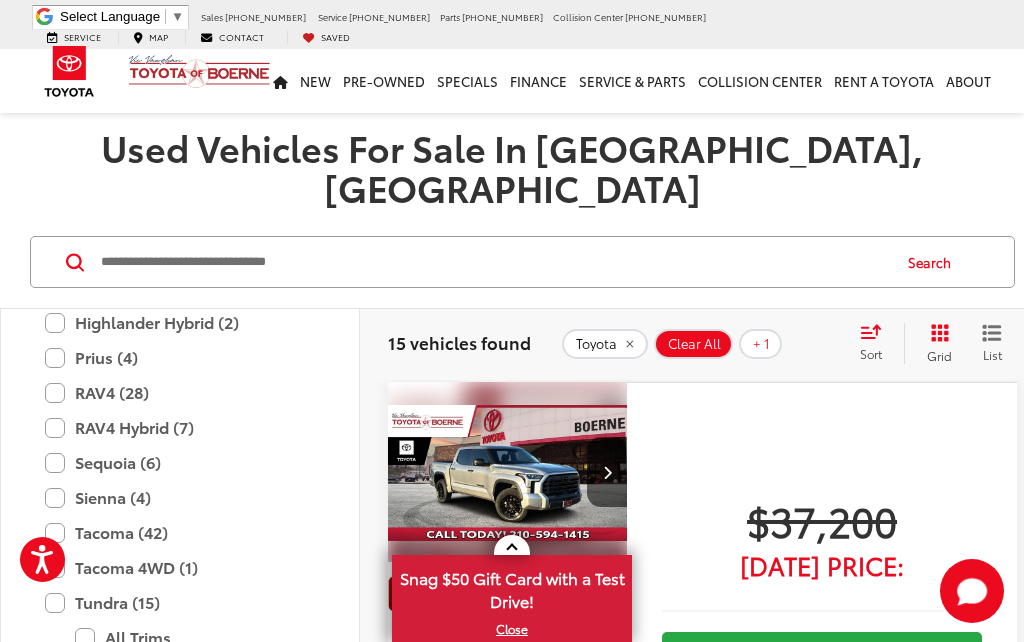 click on "X" at bounding box center [512, 629] 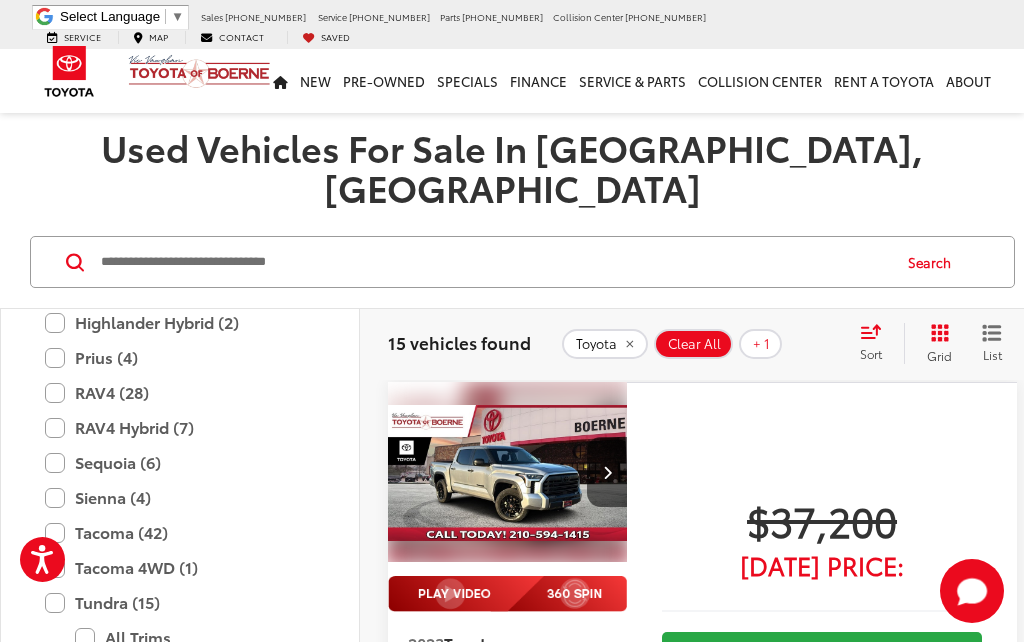 click at bounding box center [508, 473] 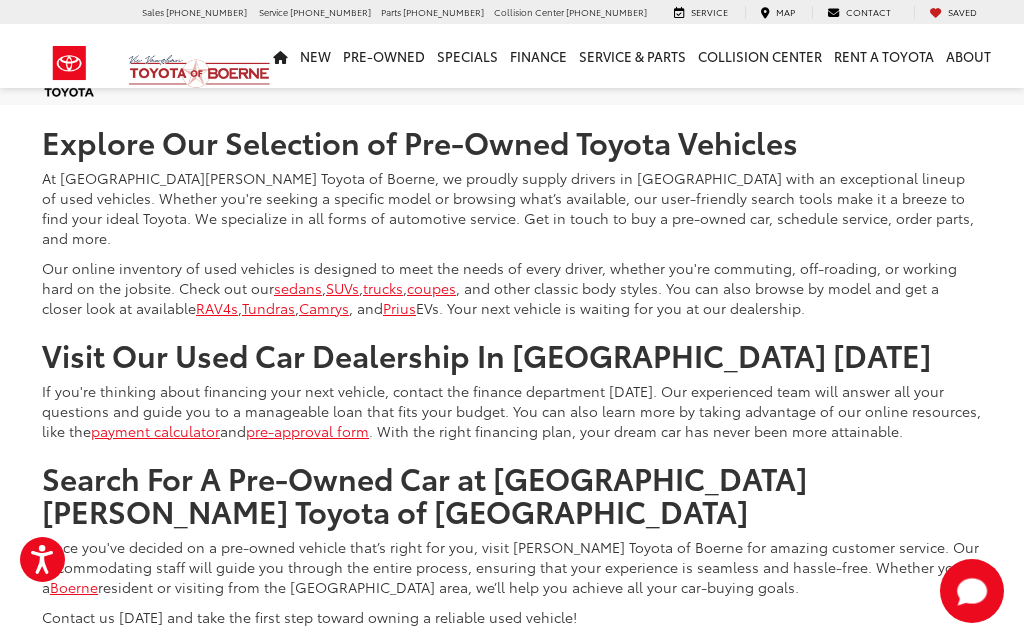 scroll, scrollTop: 8011, scrollLeft: 0, axis: vertical 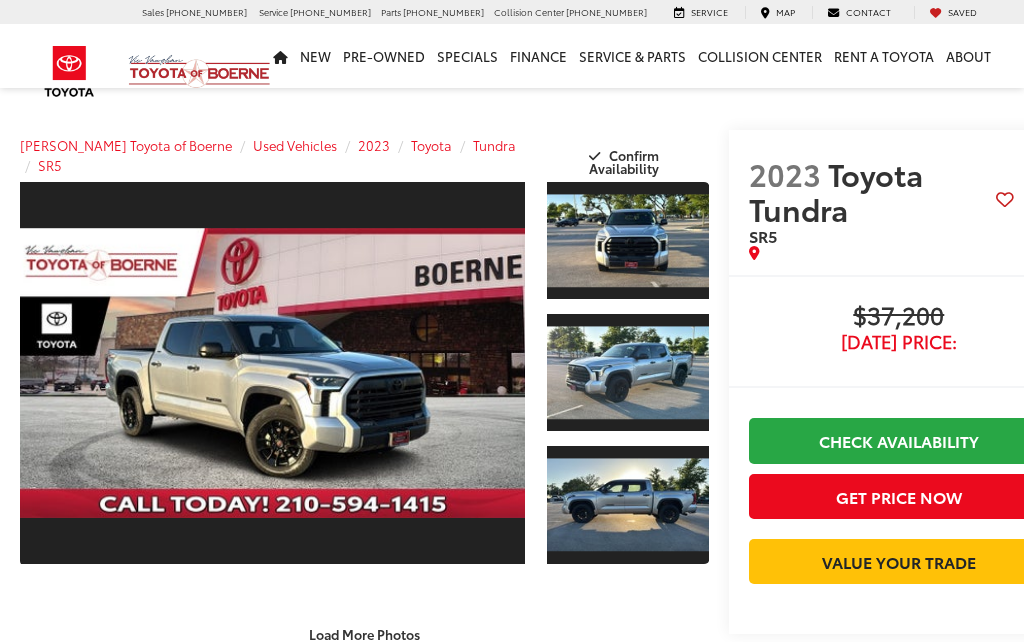 click at bounding box center (272, 373) 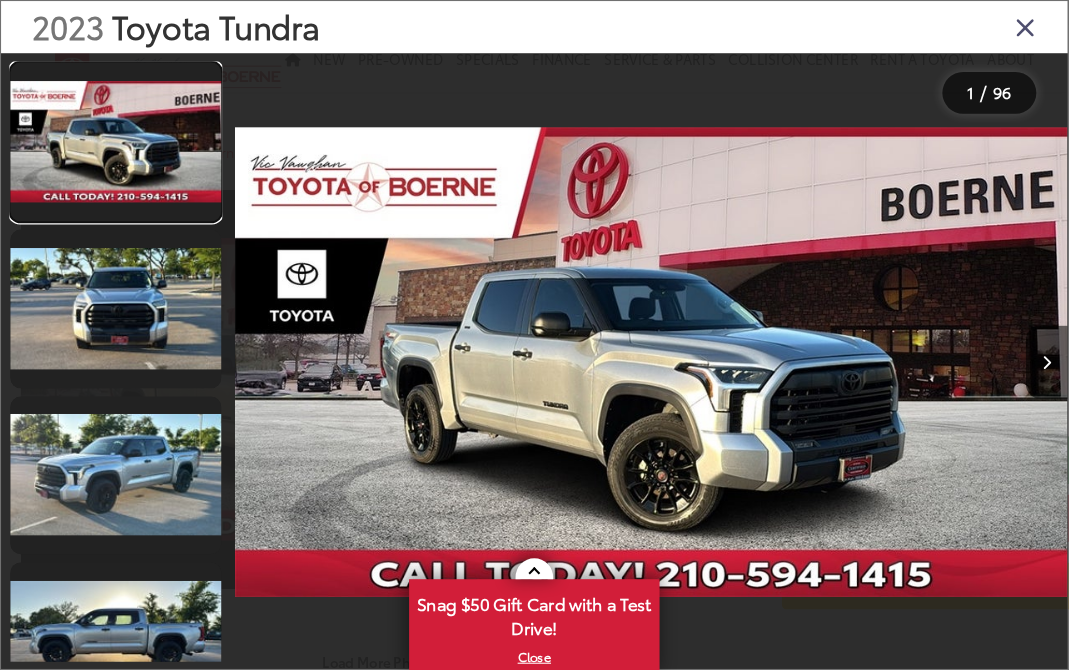 scroll, scrollTop: 5, scrollLeft: 0, axis: vertical 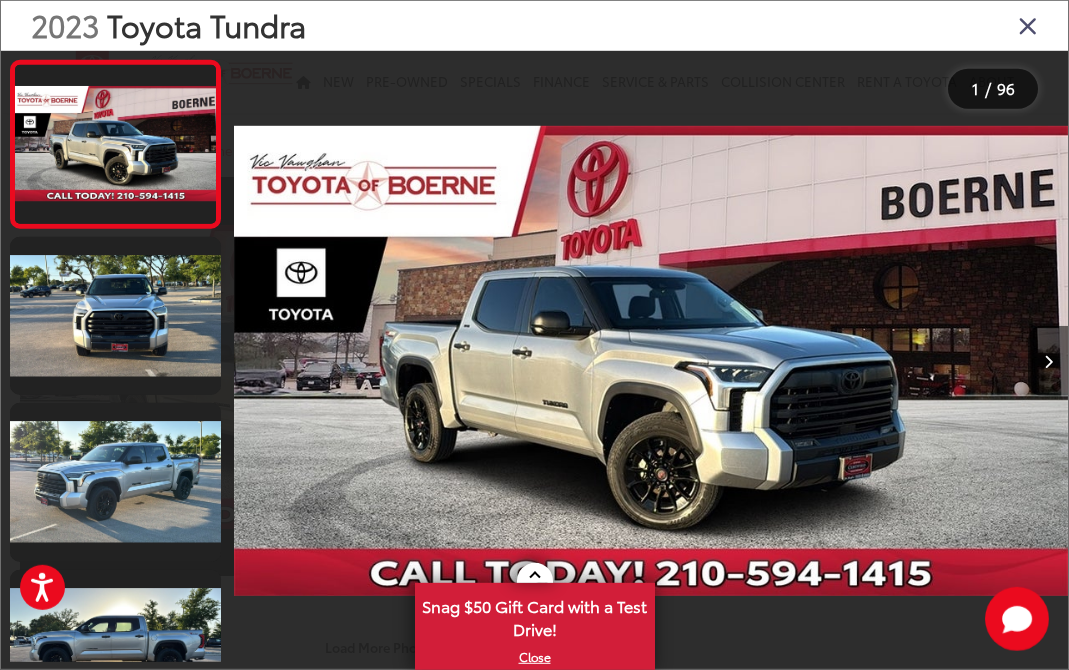 click at bounding box center [1048, 361] 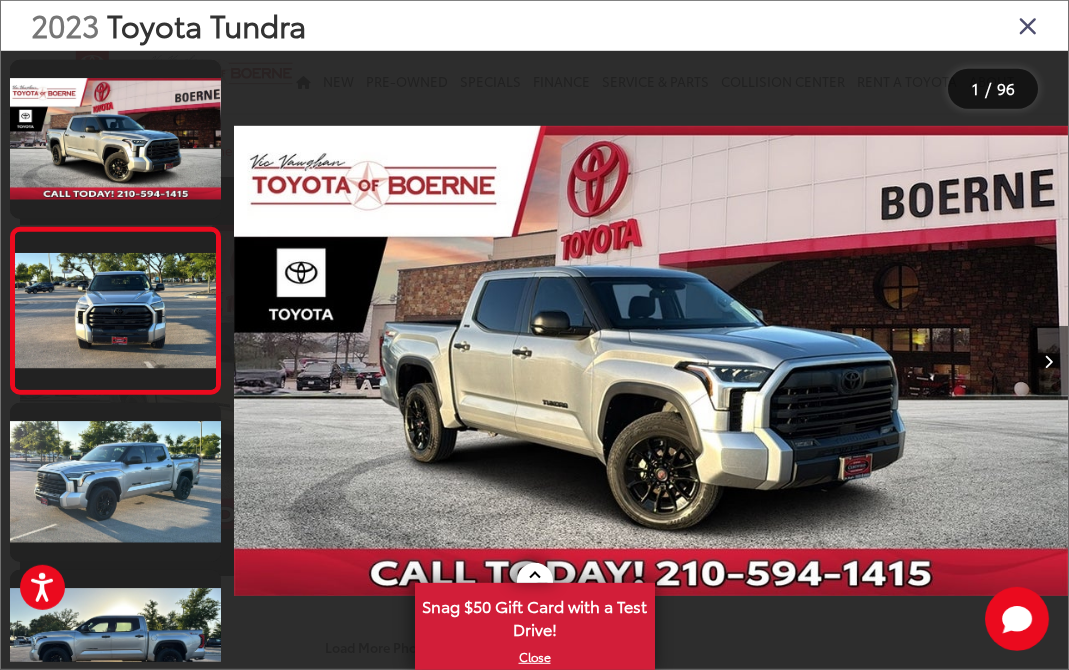 click at bounding box center [1048, 361] 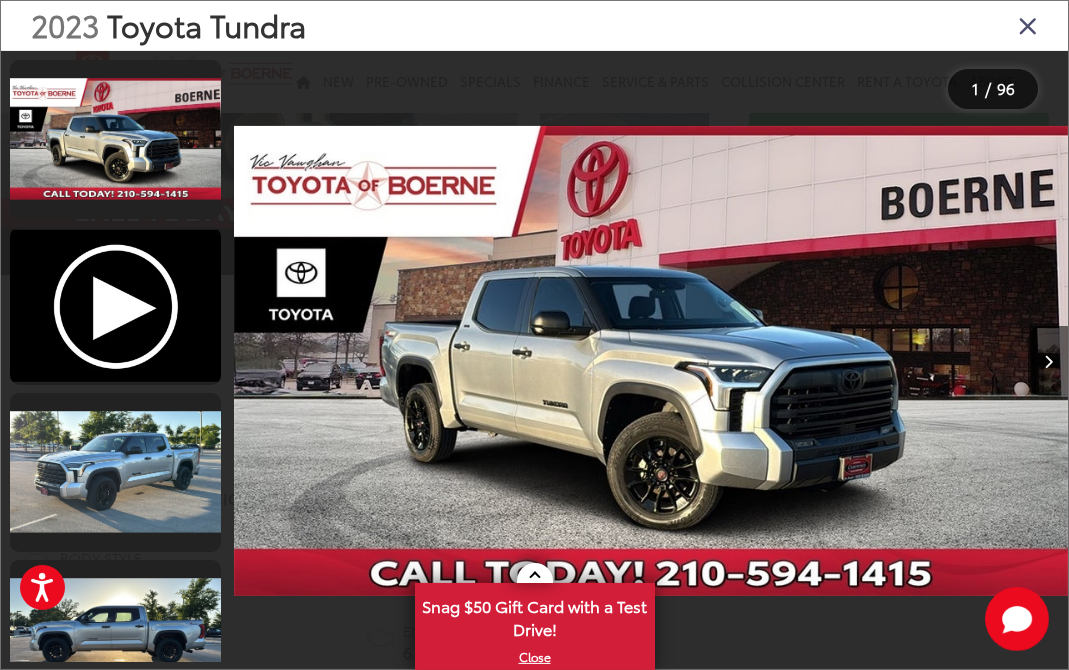click at bounding box center [1048, 361] 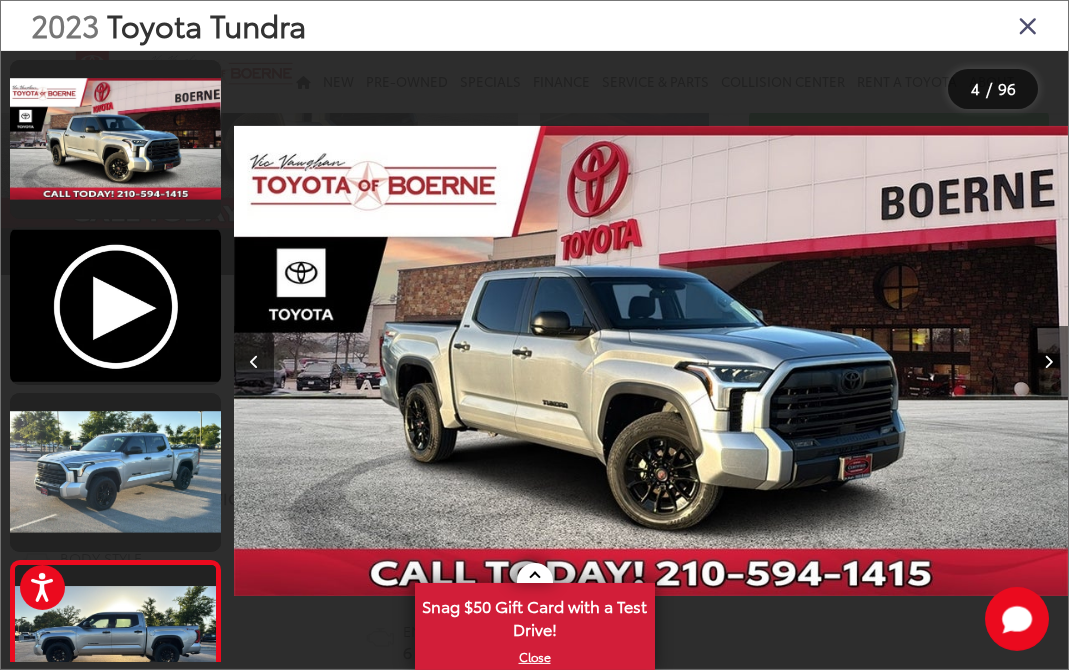 click at bounding box center (115, 472) 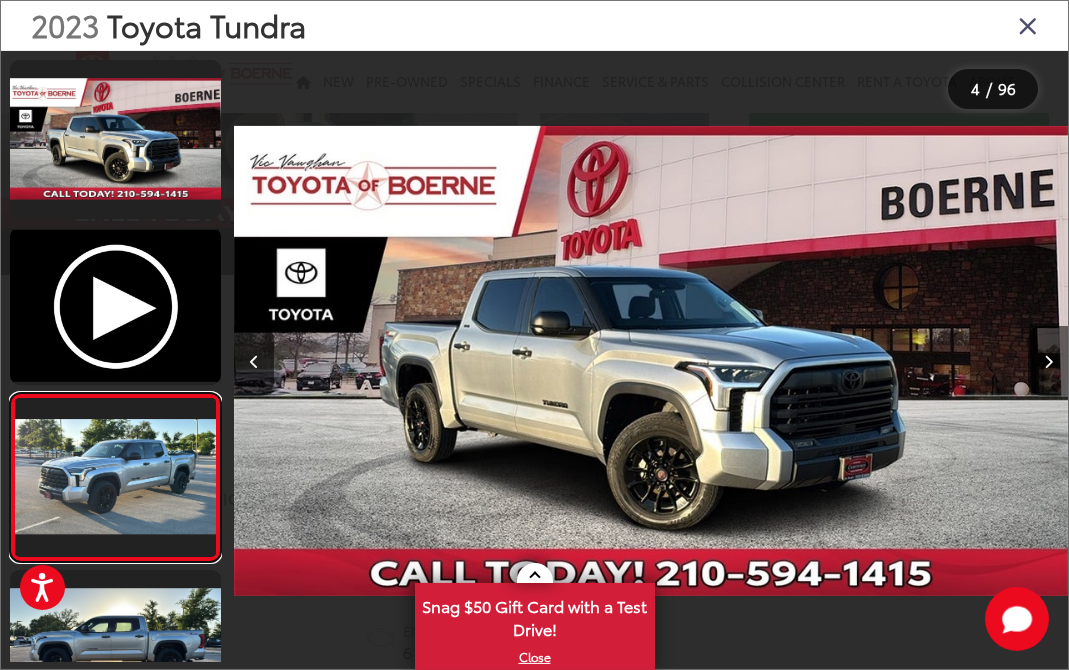 scroll, scrollTop: 0, scrollLeft: 0, axis: both 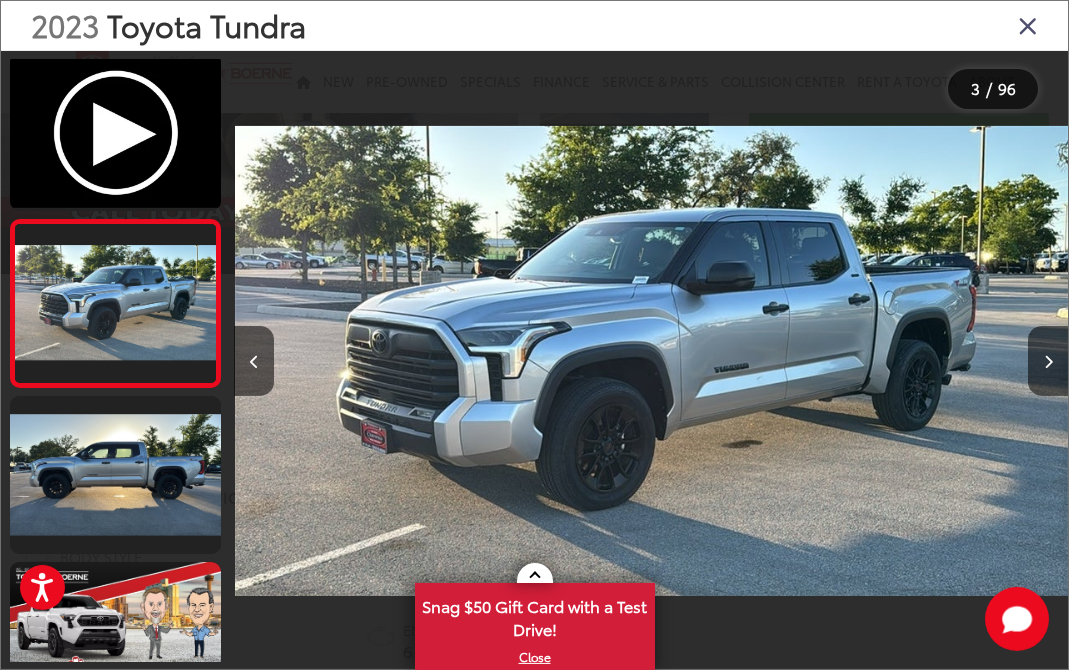 click on "X" at bounding box center (535, 657) 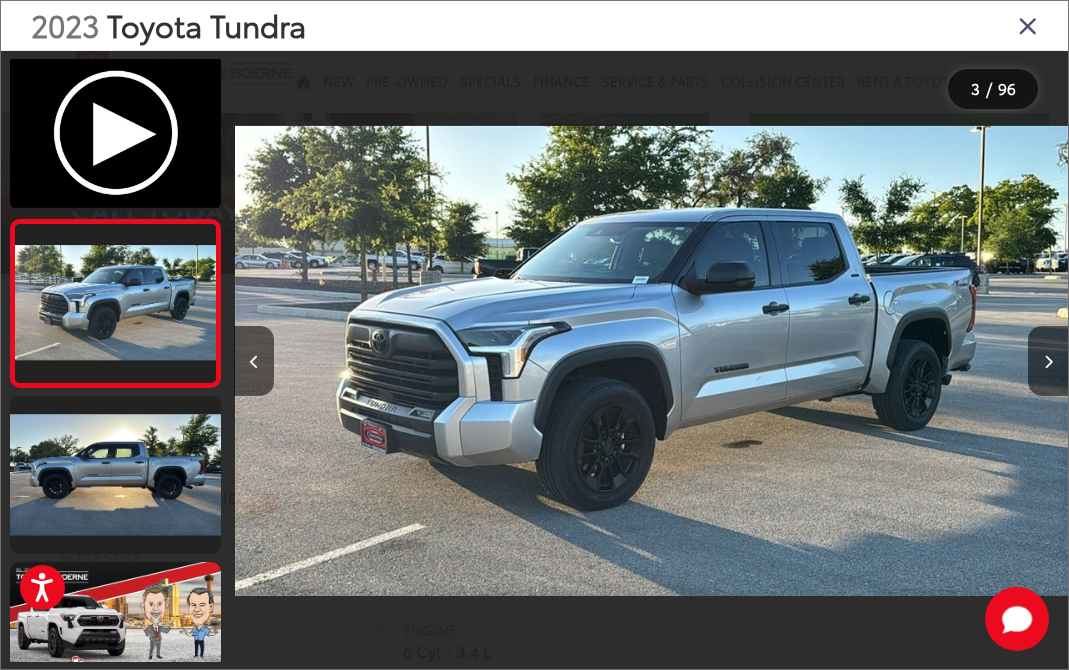 click at bounding box center (1048, 361) 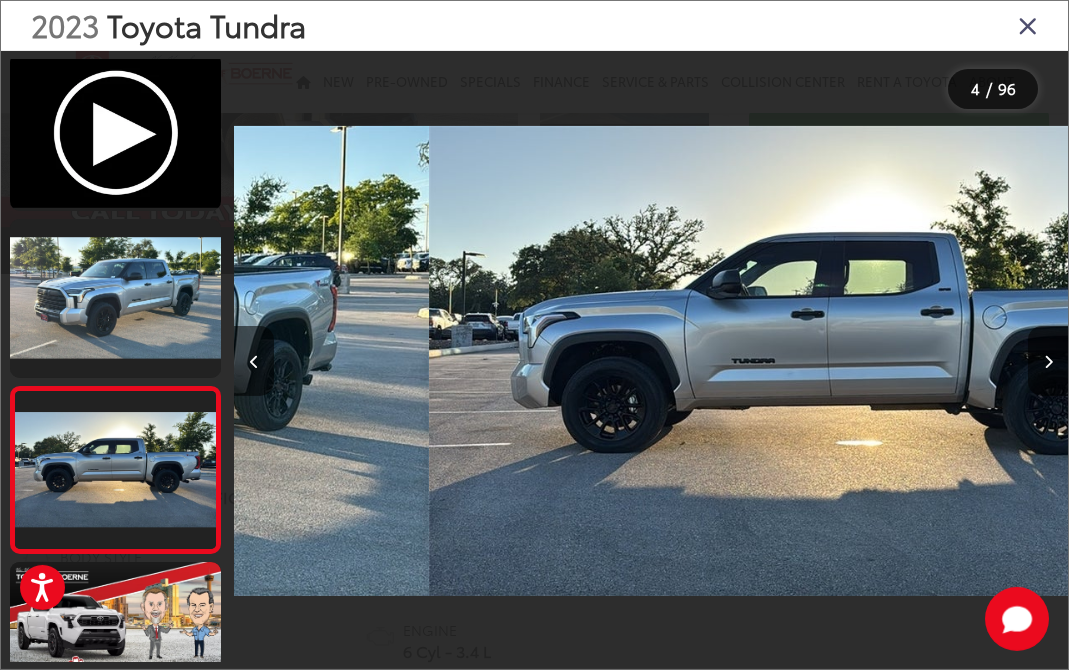 scroll, scrollTop: 0, scrollLeft: 2501, axis: horizontal 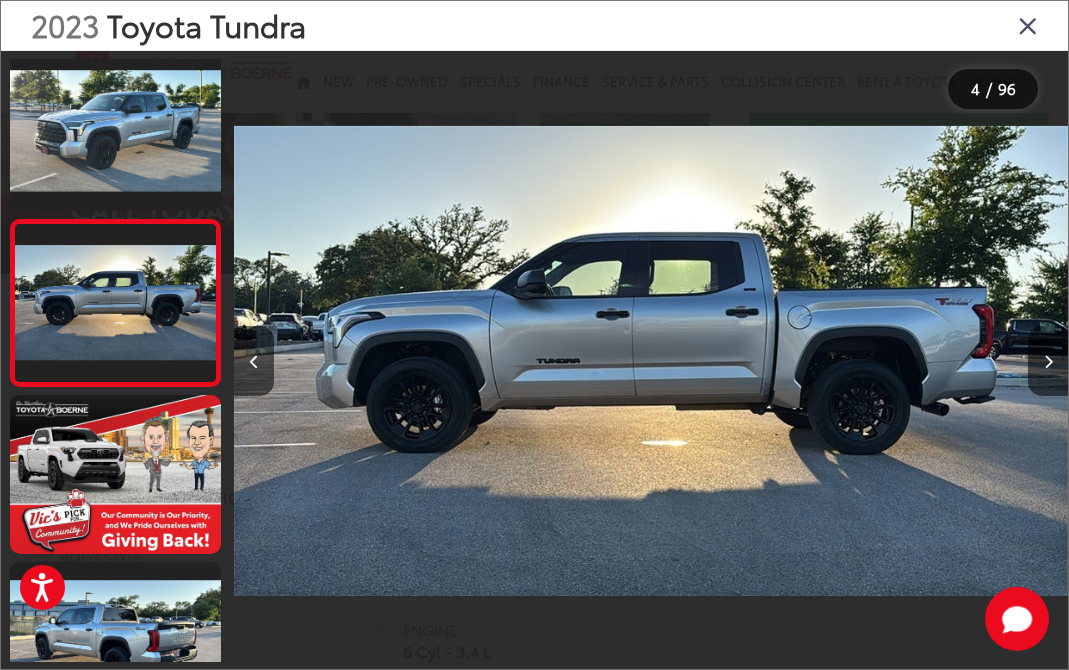 click at bounding box center [1048, 361] 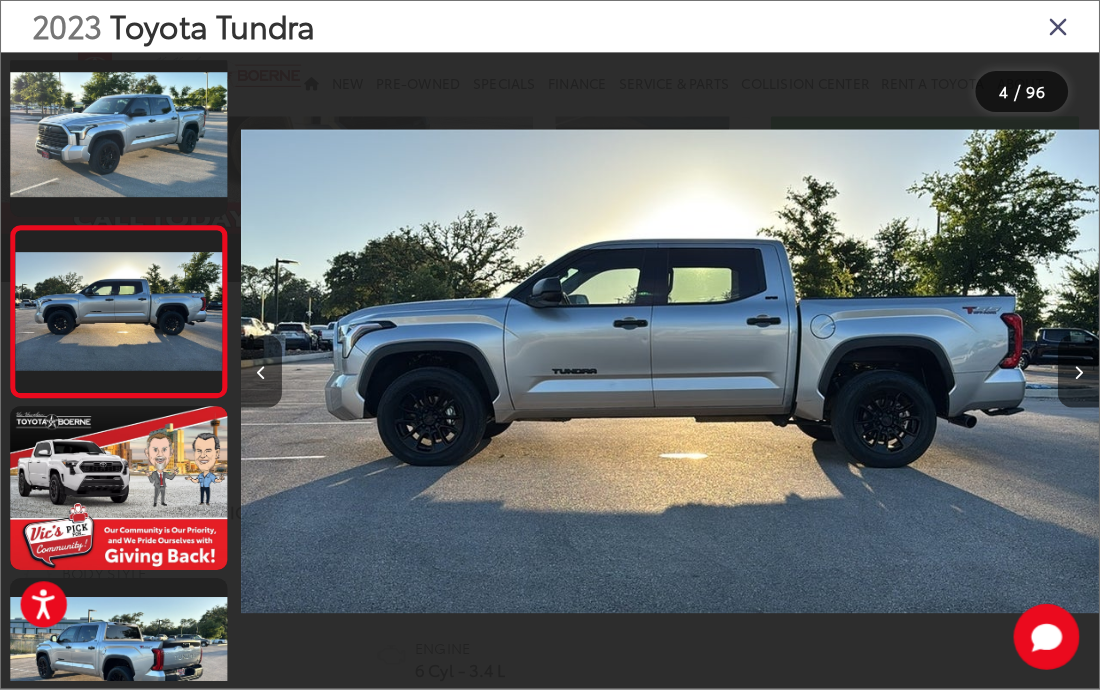scroll, scrollTop: 341, scrollLeft: 0, axis: vertical 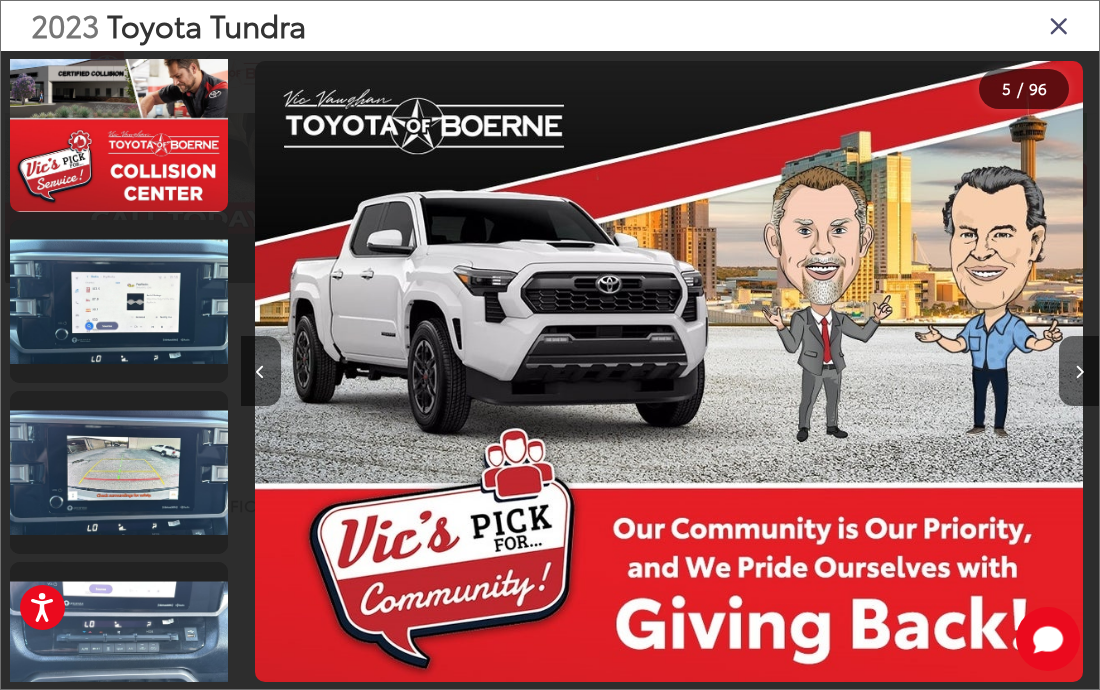click at bounding box center [119, 130] 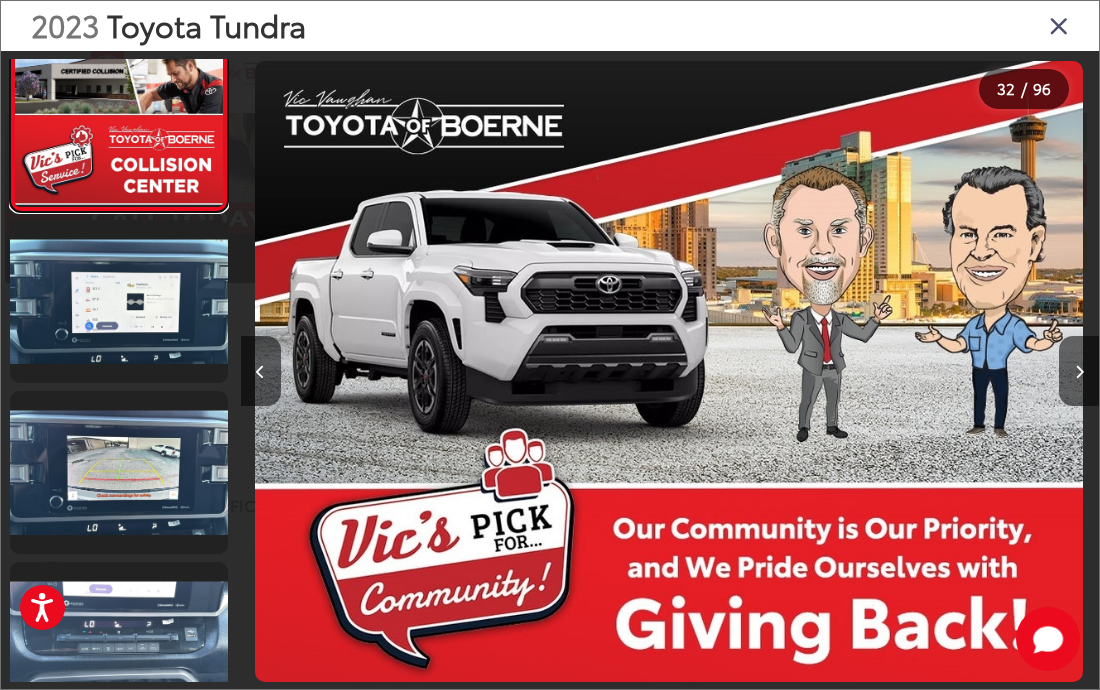scroll, scrollTop: 0, scrollLeft: 8445, axis: horizontal 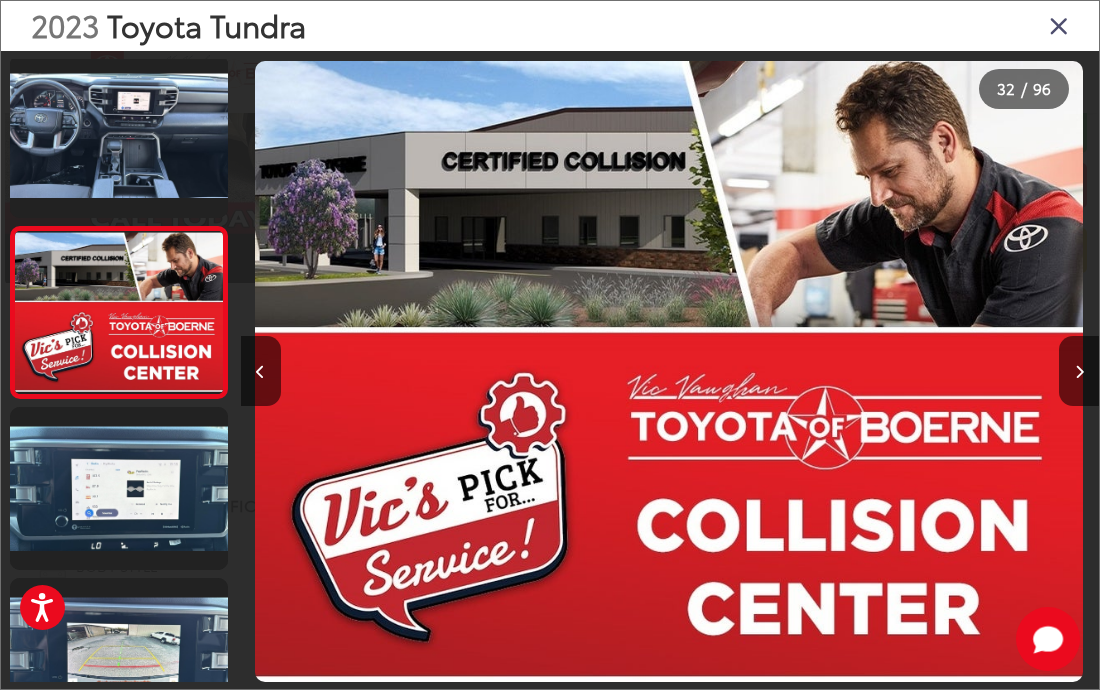 click at bounding box center [119, 136] 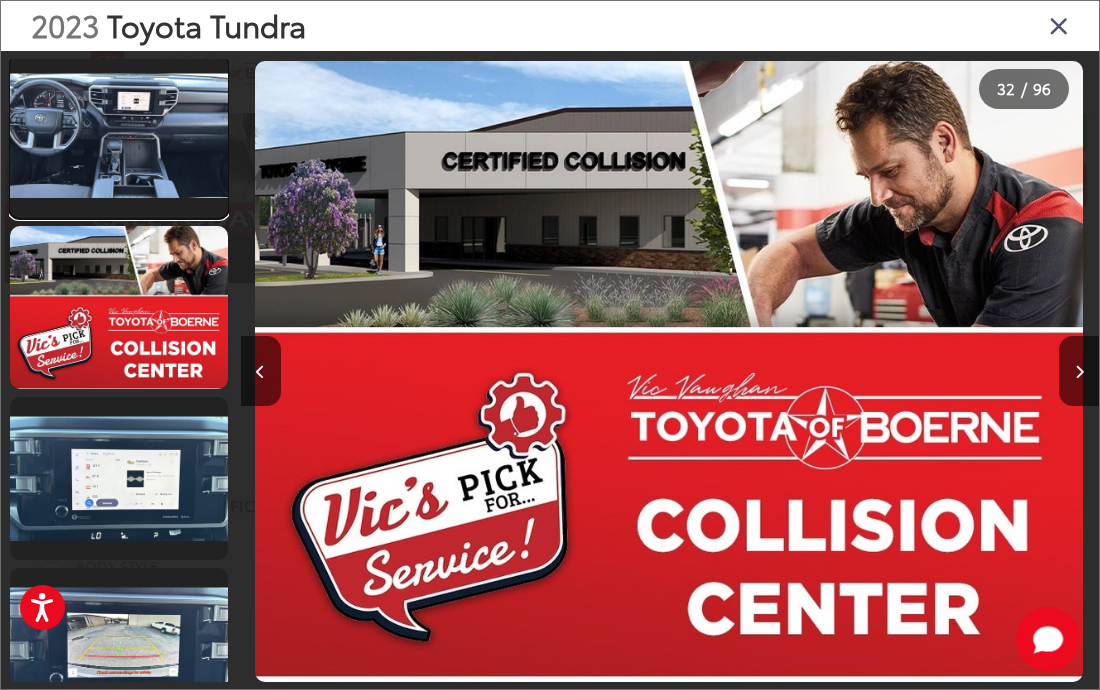 scroll, scrollTop: 5125, scrollLeft: 0, axis: vertical 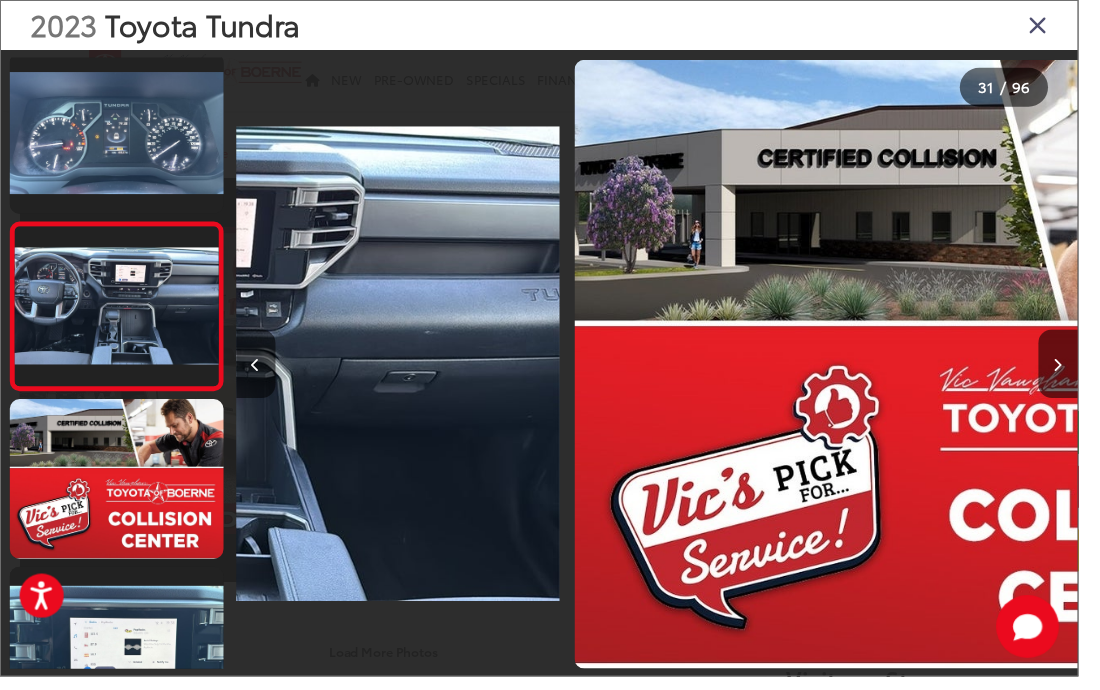 click at bounding box center (1059, 25) 